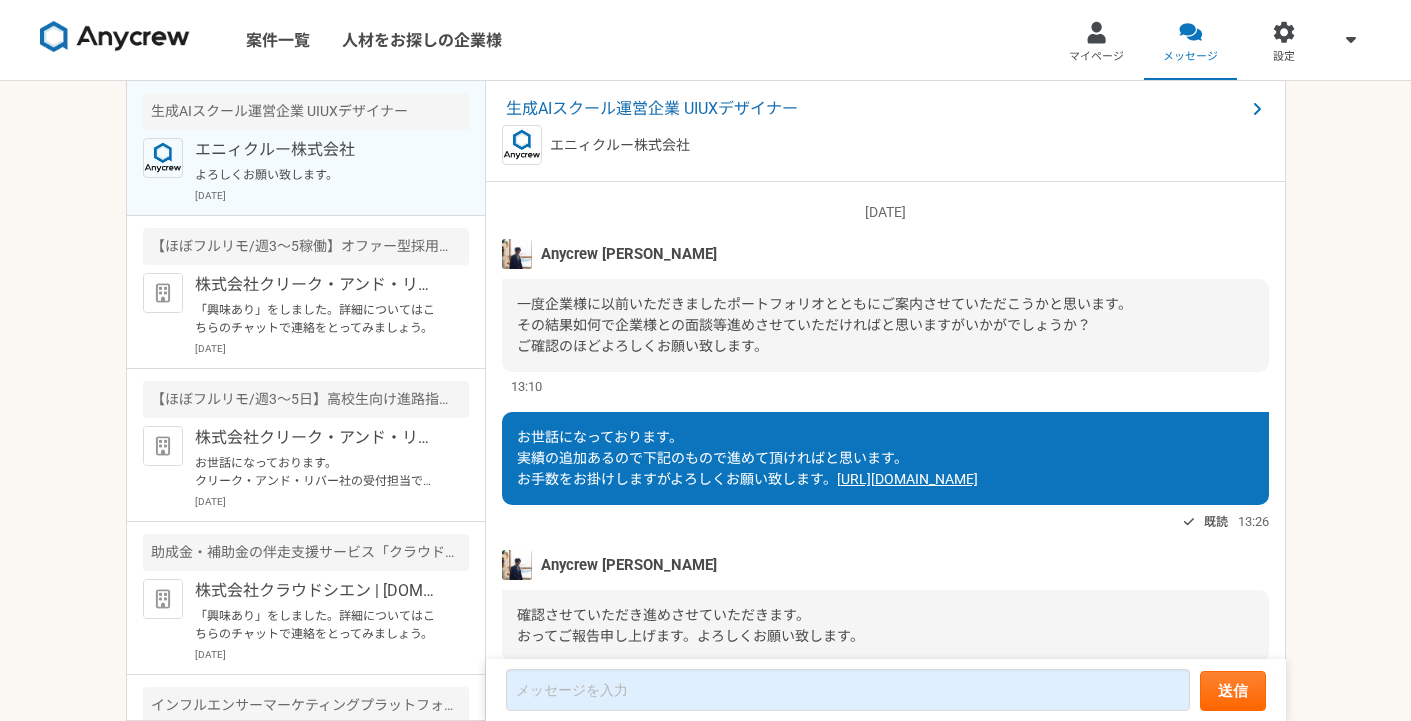 scroll, scrollTop: 0, scrollLeft: 0, axis: both 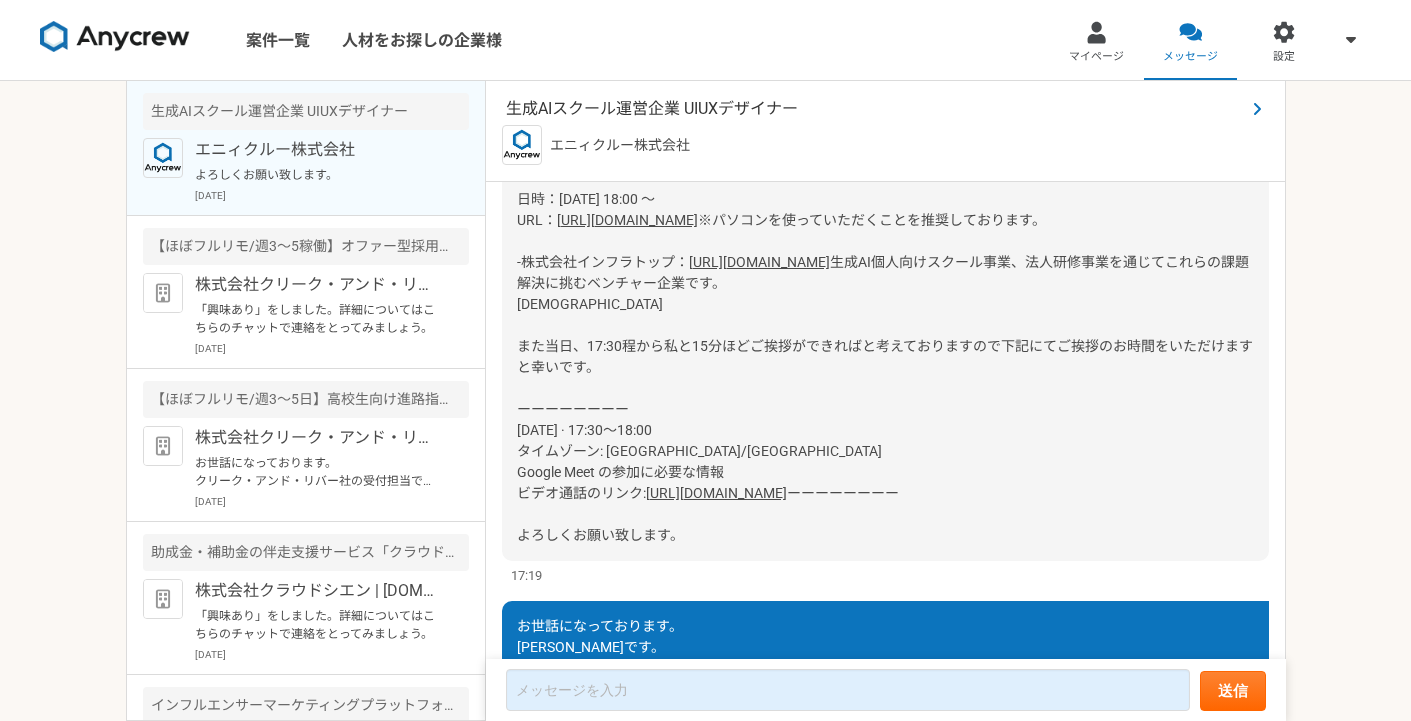 click on "生成AIスクール運営企業 UIUXデザイナー" at bounding box center [875, 109] 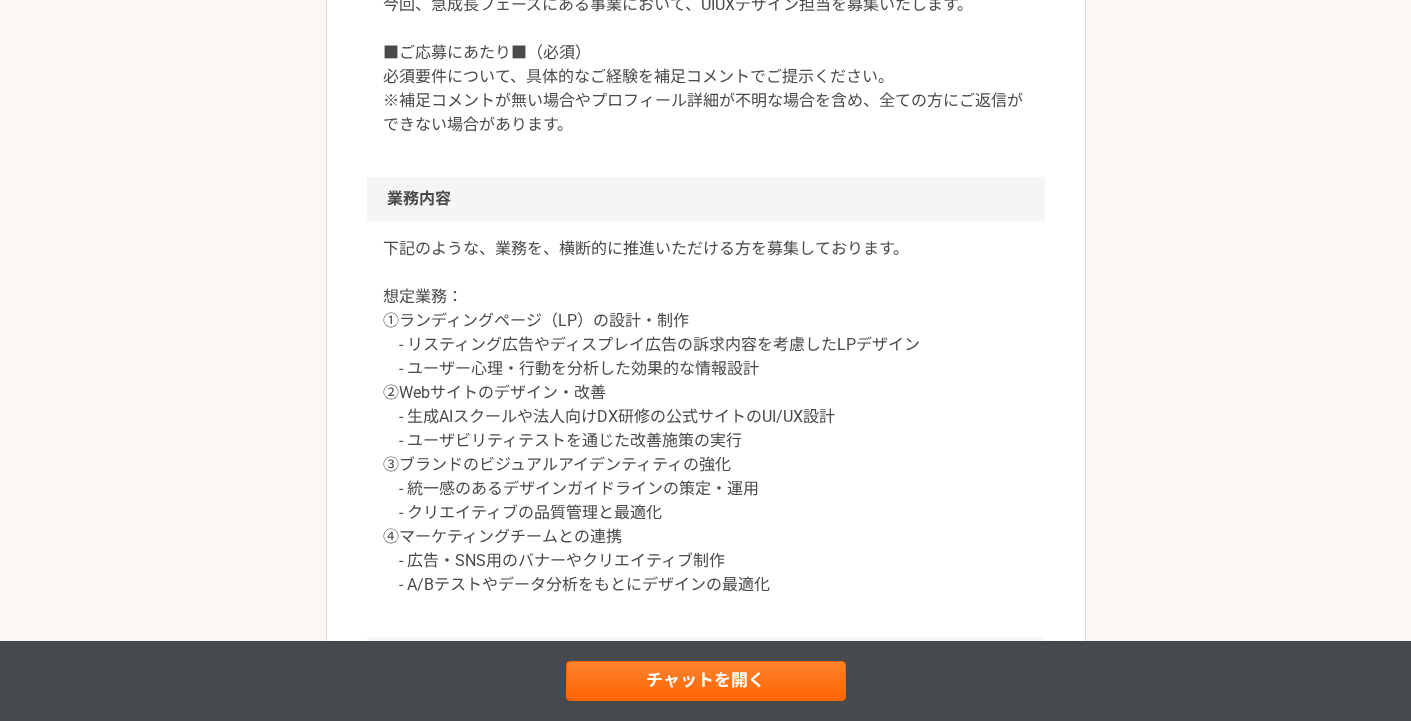 scroll, scrollTop: 866, scrollLeft: 0, axis: vertical 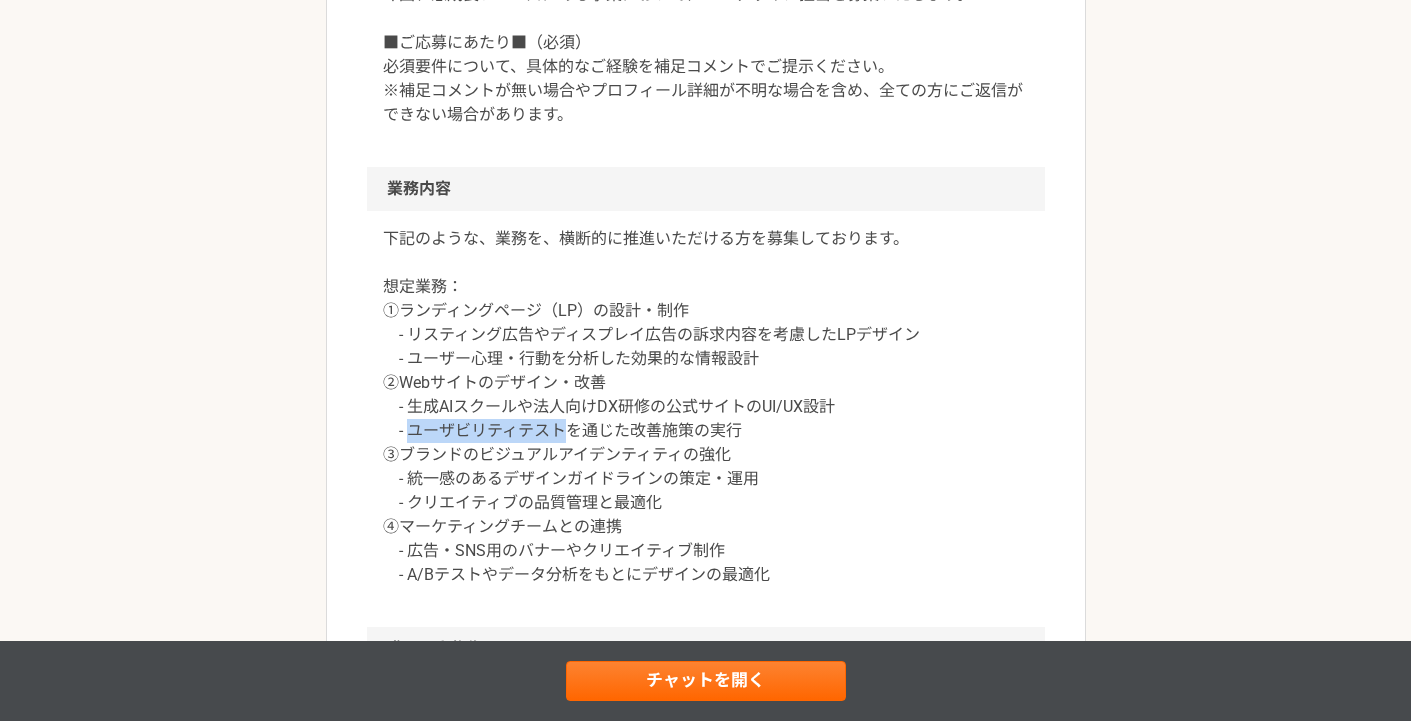 drag, startPoint x: 408, startPoint y: 429, endPoint x: 571, endPoint y: 429, distance: 163 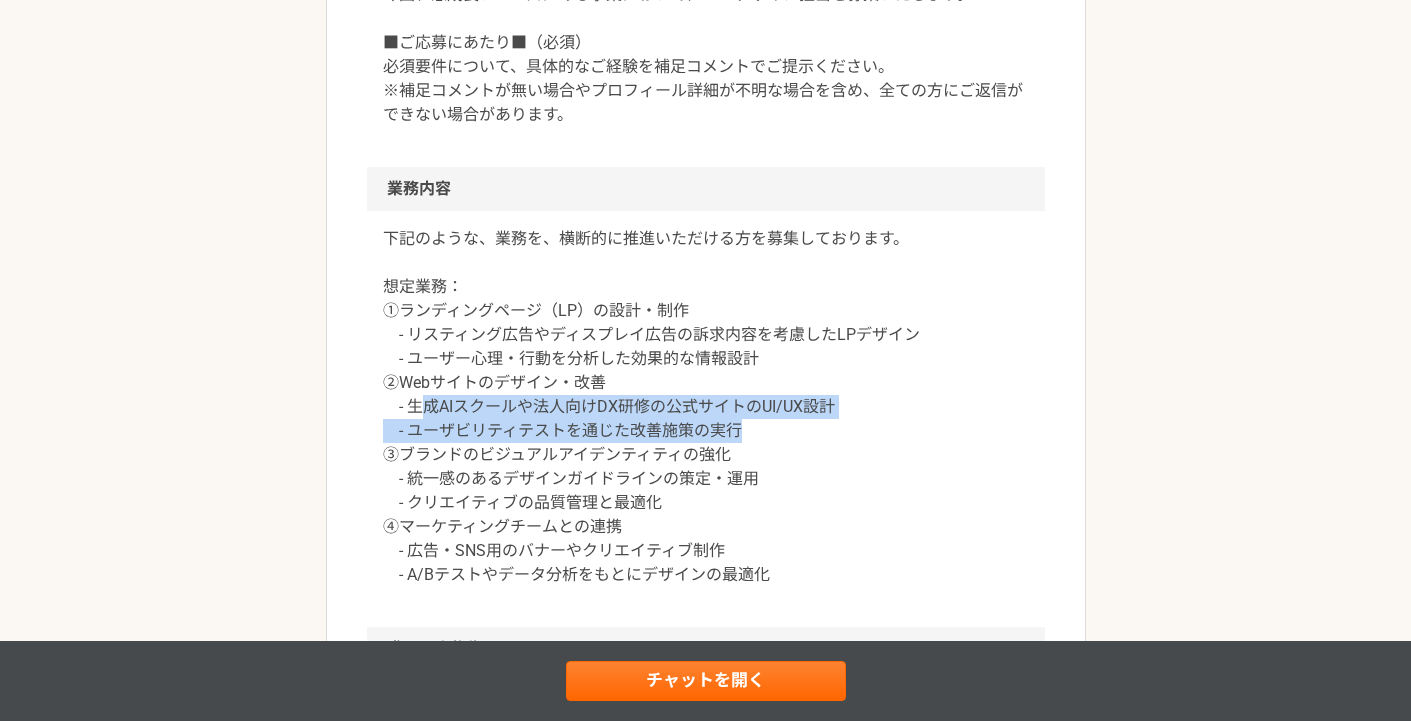 drag, startPoint x: 761, startPoint y: 425, endPoint x: 422, endPoint y: 401, distance: 339.8485 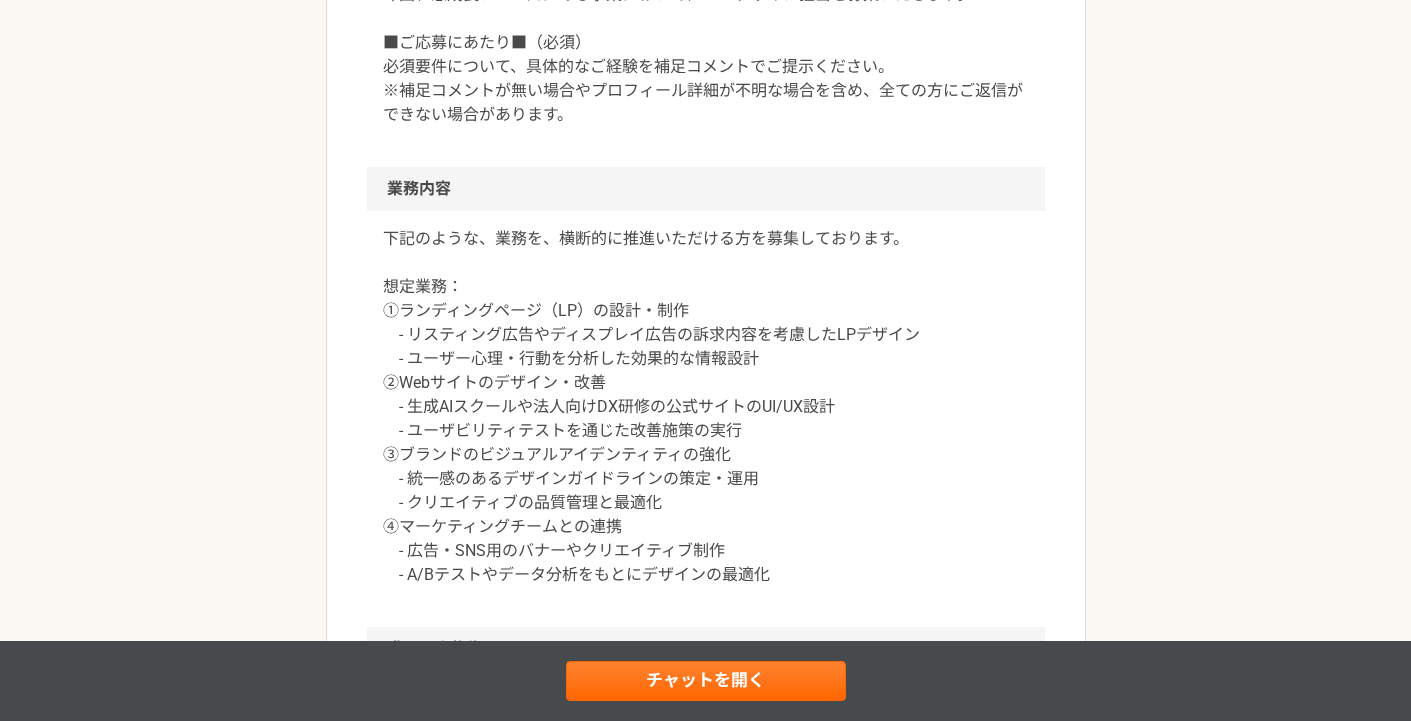 click on "下記のような、業務を、横断的に推進いただける方を募集しております。
想定業務：
①ランディングページ（LP）の設計・制作
- リスティング広告やディスプレイ広告の訴求内容を考慮したLPデザイン
- ユーザー心理・行動を分析した効果的な情報設計
②Webサイトのデザイン・改善
- 生成AIスクールや法人向けDX研修の公式サイトのUI/UX設計
- ユーザビリティテストを通じた改善施策の実行
③ブランドのビジュアルアイデンティティの強化
- 統一感のあるデザインガイドラインの策定・運用
- クリエイティブの品質管理と最適化
④マーケティングチームとの連携
- 広告・SNS用のバナーやクリエイティブ制作
- A/Bテストやデータ分析をもとにデザインの最適化" at bounding box center [706, 407] 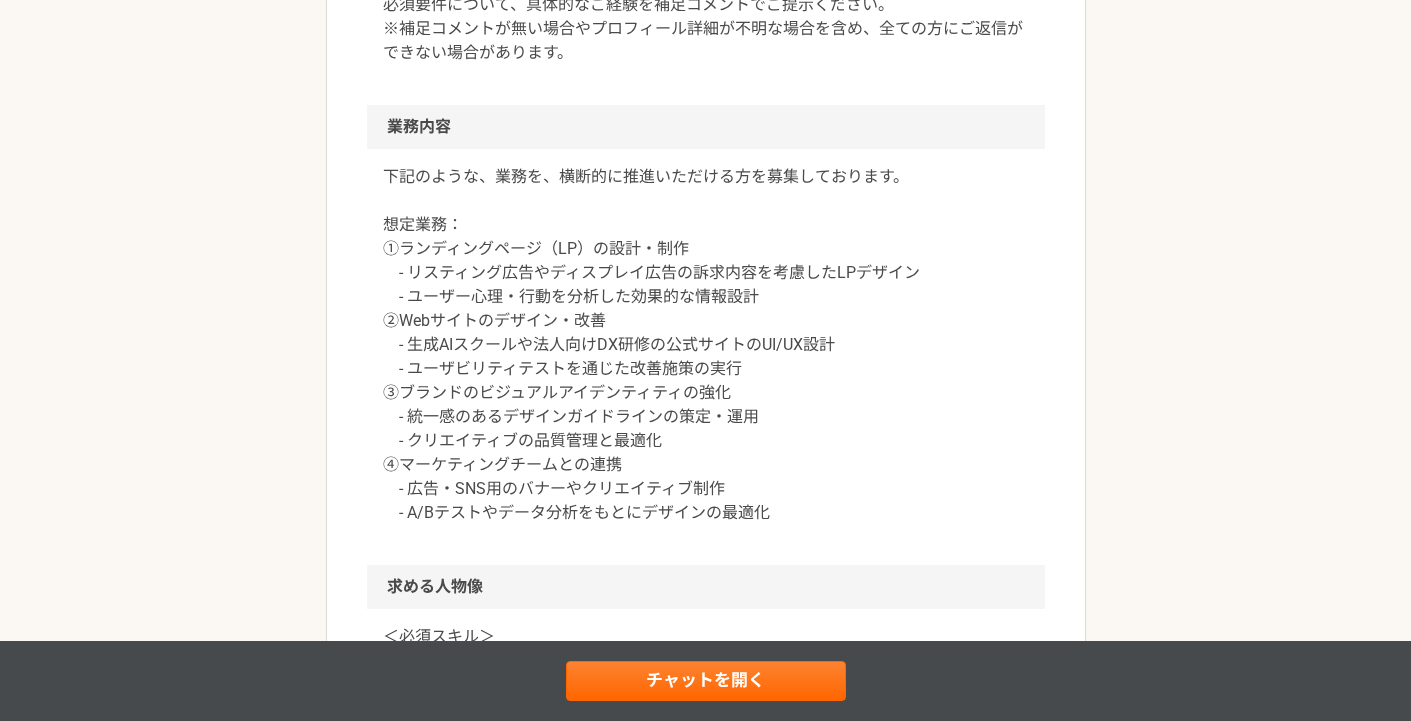 scroll, scrollTop: 876, scrollLeft: 0, axis: vertical 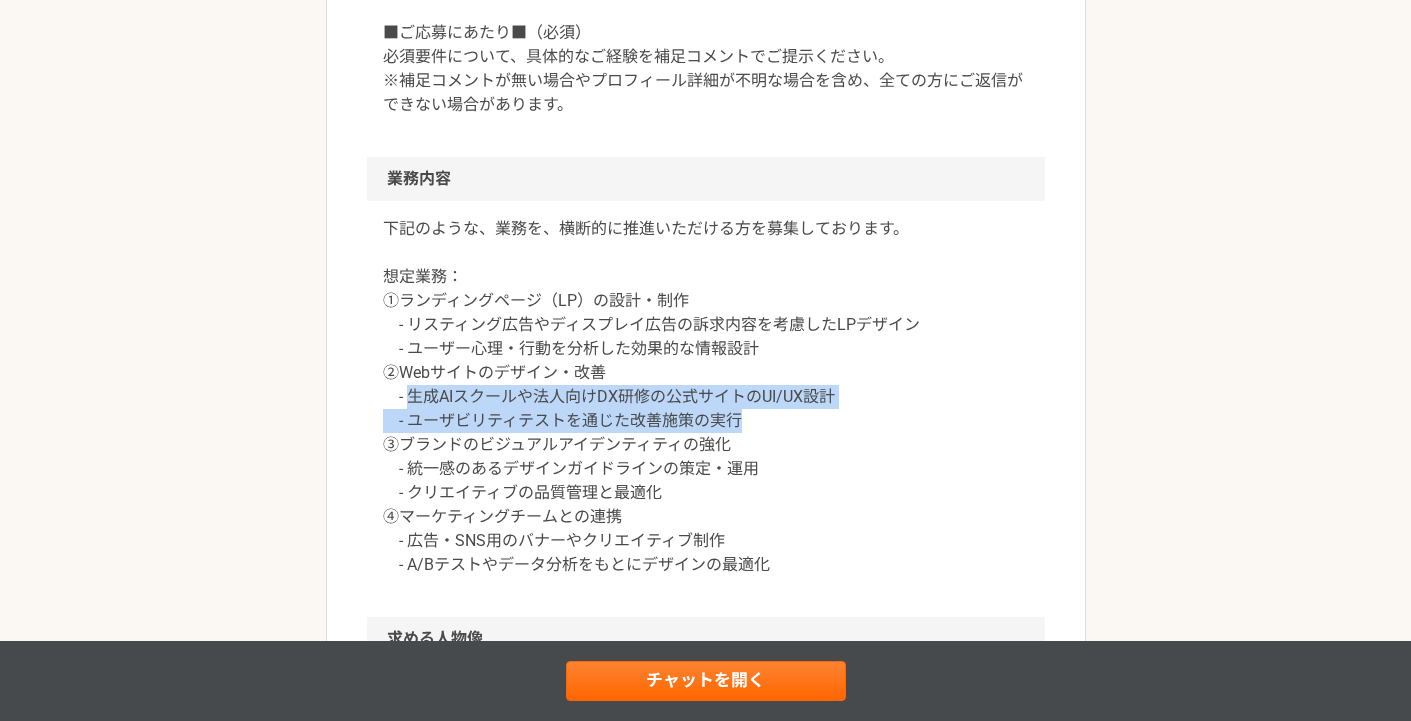 drag, startPoint x: 407, startPoint y: 396, endPoint x: 746, endPoint y: 422, distance: 339.99557 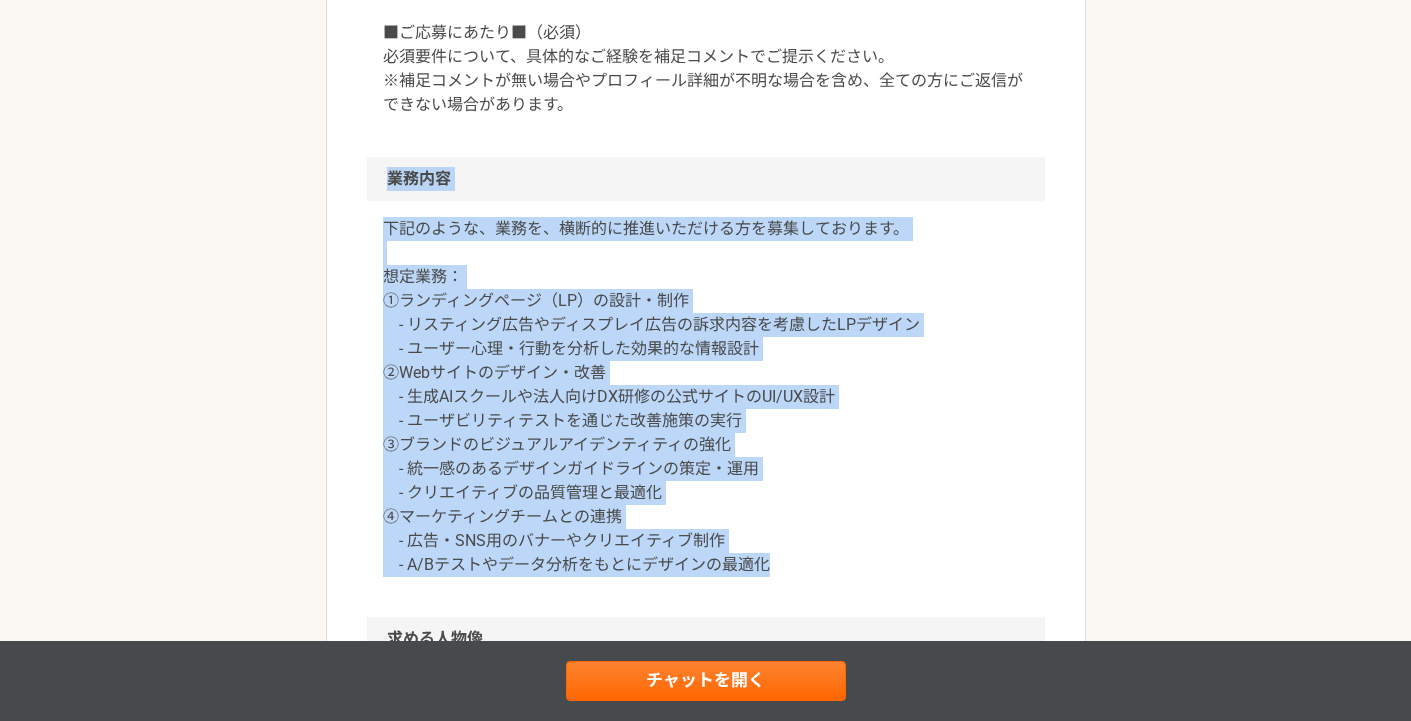 drag, startPoint x: 388, startPoint y: 176, endPoint x: 788, endPoint y: 561, distance: 555.1802 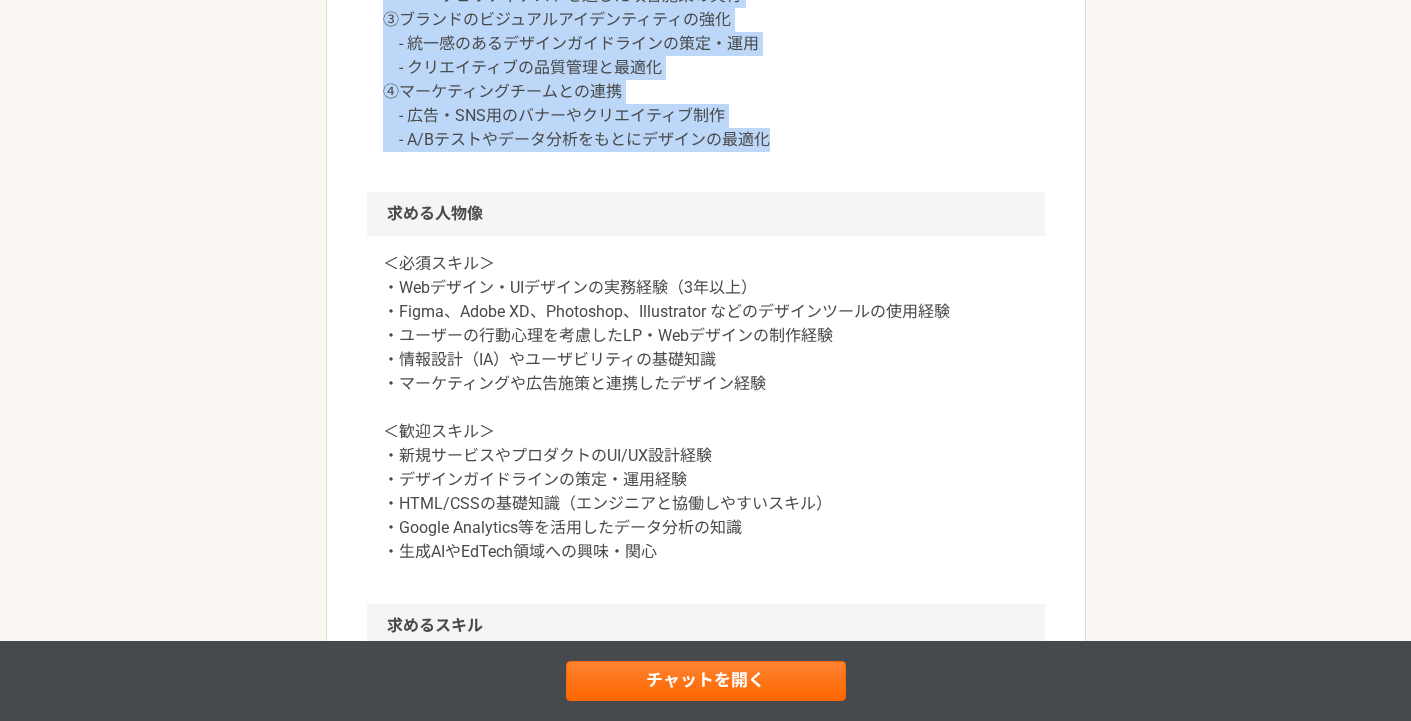 scroll, scrollTop: 1324, scrollLeft: 0, axis: vertical 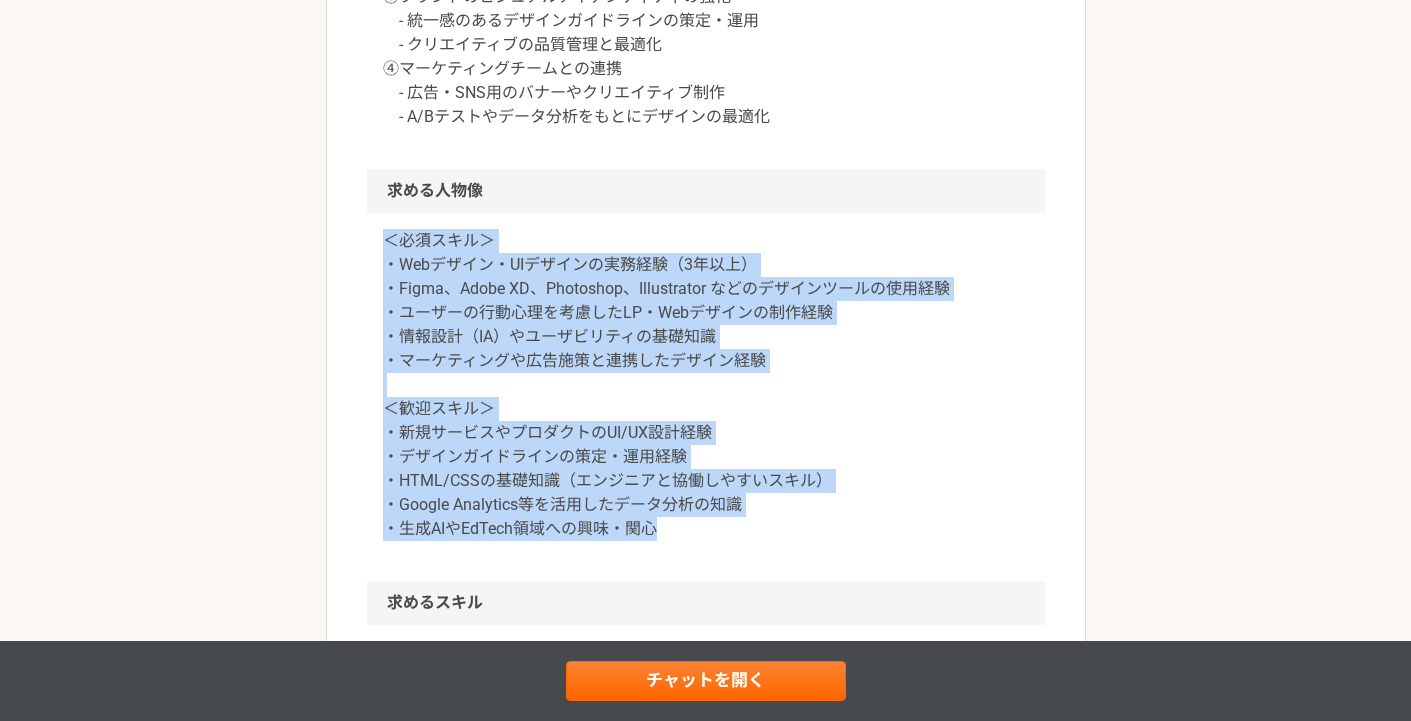 drag, startPoint x: 384, startPoint y: 240, endPoint x: 772, endPoint y: 530, distance: 484.40067 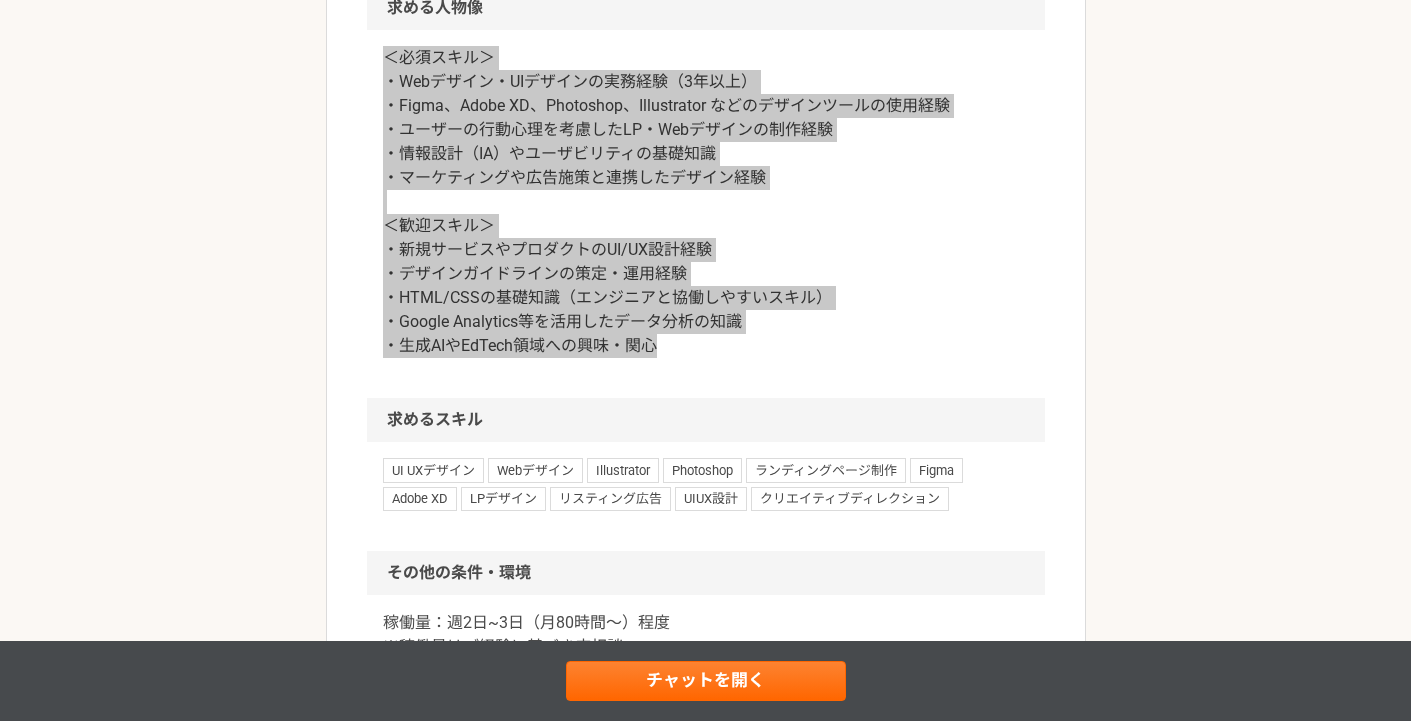 scroll, scrollTop: 1581, scrollLeft: 0, axis: vertical 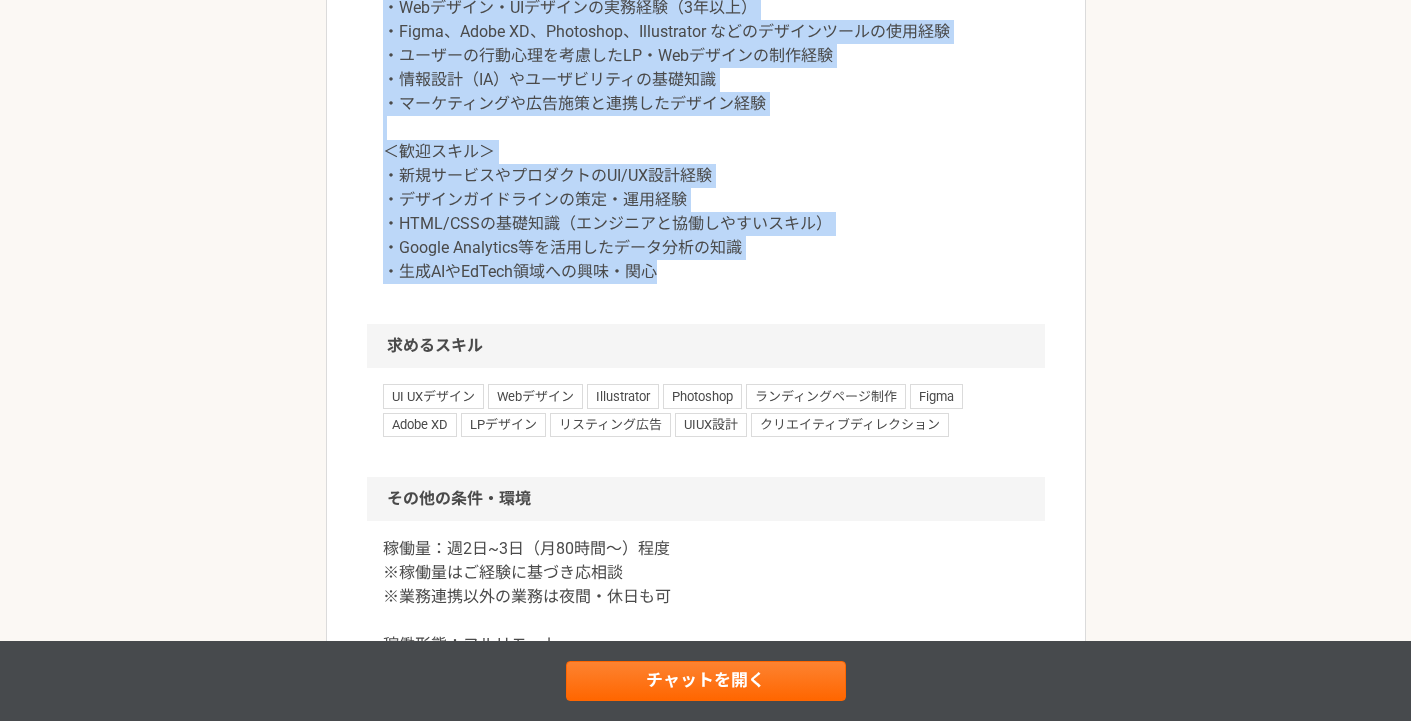 click on "＜必須スキル＞
・Webデザイン・UIデザインの実務経験（3年以上）
・Figma、Adobe XD、Photoshop、Illustrator などのデザインツールの使用経験
・ユーザーの行動心理を考慮したLP・Webデザインの制作経験
・情報設計（IA）やユーザビリティの基礎知識
・マーケティングや広告施策と連携したデザイン経験
＜歓迎スキル＞
・新規サービスやプロダクトのUI/UX設計経験
・デザインガイドラインの策定・運用経験
・HTML/CSSの基礎知識（エンジニアと協働しやすいスキル）
・Google Analytics等を活用したデータ分析の知識
・生成AIやEdTech領域への興味・関心" at bounding box center (706, 128) 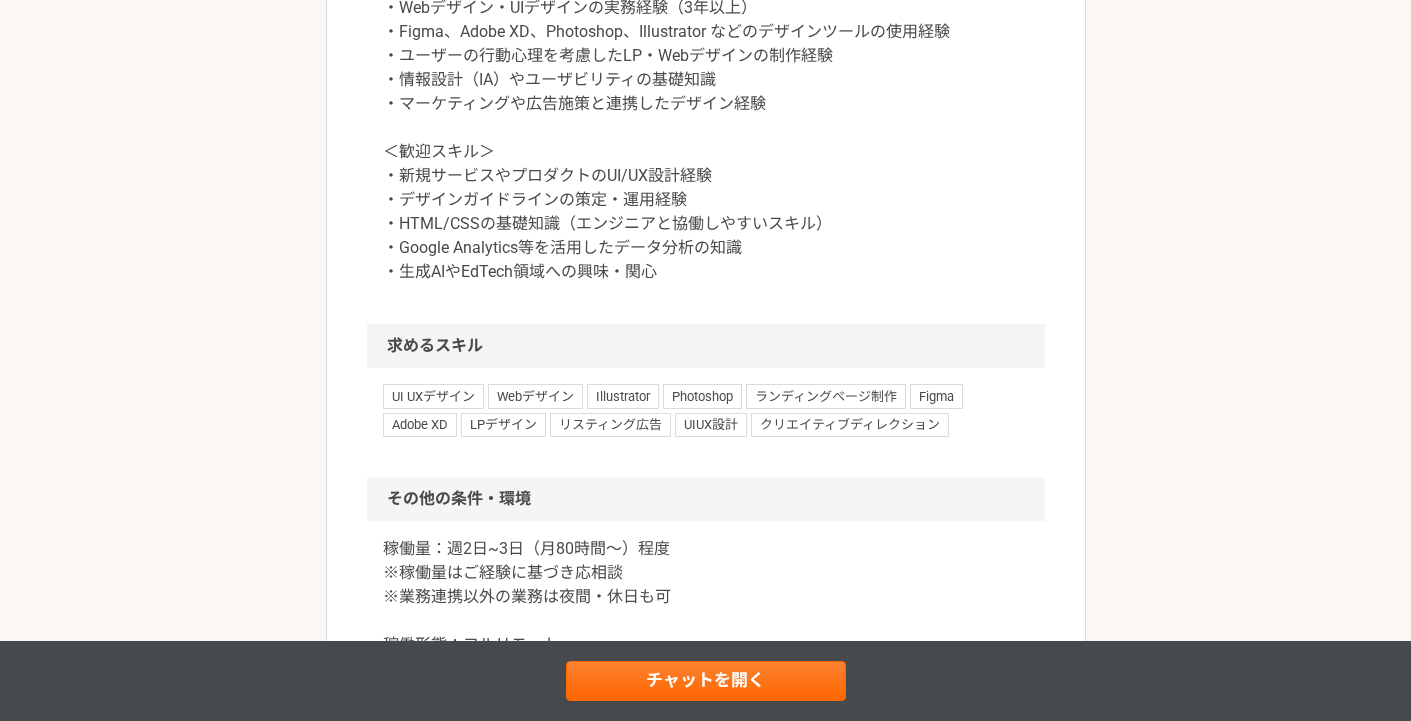 click on "＜必須スキル＞
・Webデザイン・UIデザインの実務経験（3年以上）
・Figma、Adobe XD、Photoshop、Illustrator などのデザインツールの使用経験
・ユーザーの行動心理を考慮したLP・Webデザインの制作経験
・情報設計（IA）やユーザビリティの基礎知識
・マーケティングや広告施策と連携したデザイン経験
＜歓迎スキル＞
・新規サービスやプロダクトのUI/UX設計経験
・デザインガイドラインの策定・運用経験
・HTML/CSSの基礎知識（エンジニアと協働しやすいスキル）
・Google Analytics等を活用したデータ分析の知識
・生成AIやEdTech領域への興味・関心" at bounding box center [706, 128] 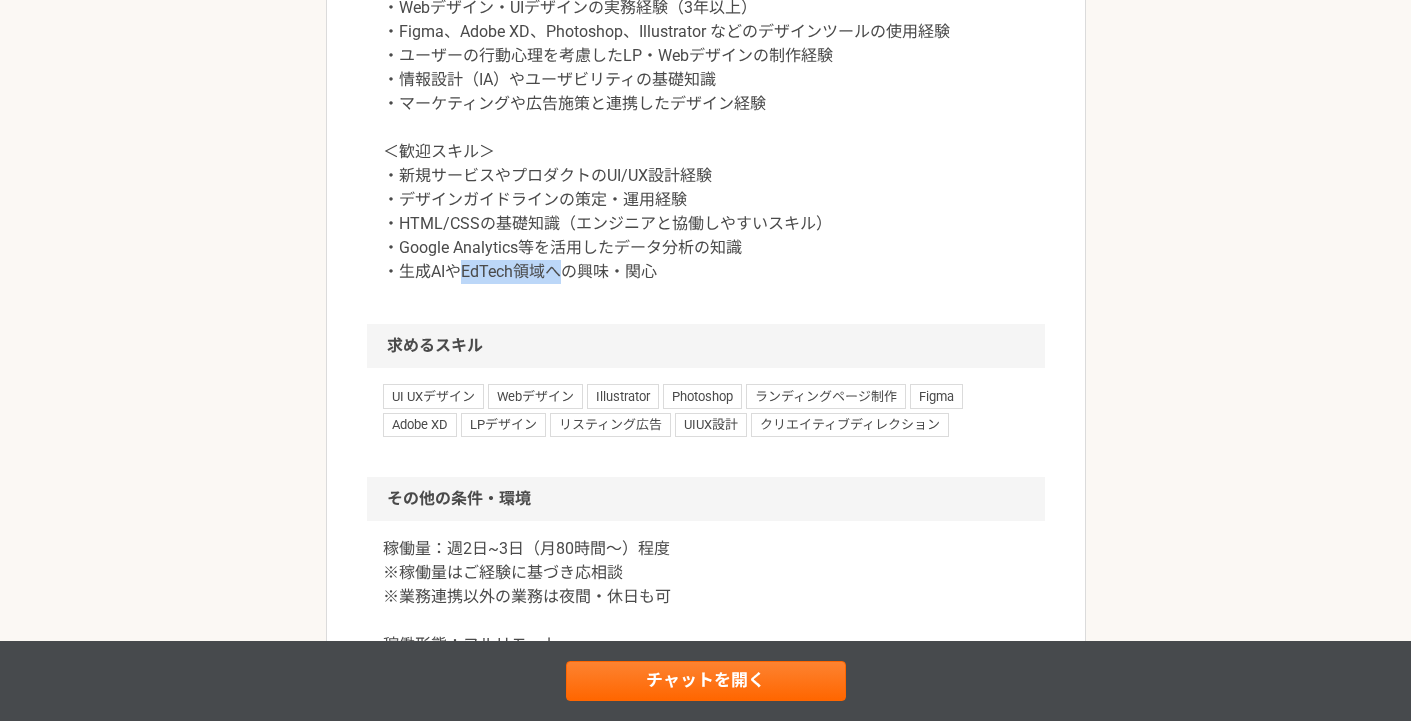 drag, startPoint x: 458, startPoint y: 272, endPoint x: 554, endPoint y: 271, distance: 96.00521 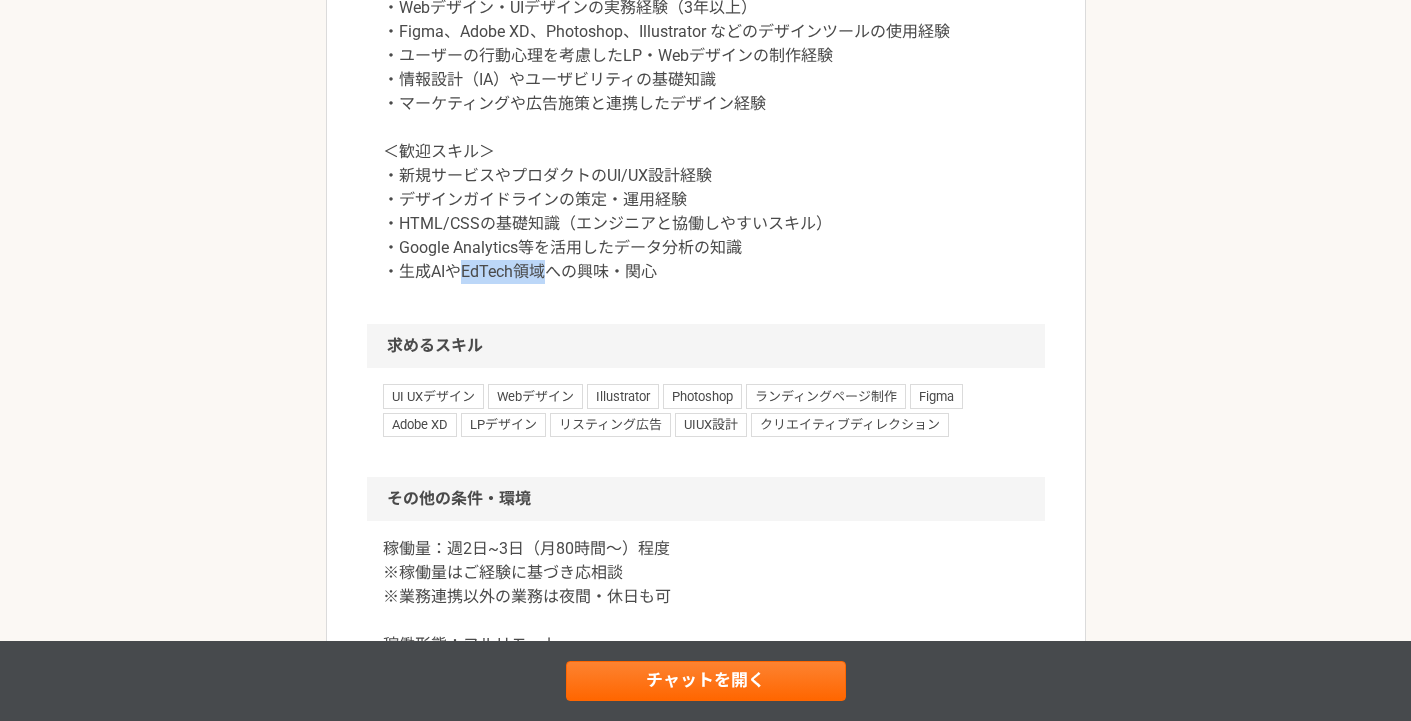 drag, startPoint x: 540, startPoint y: 271, endPoint x: 462, endPoint y: 268, distance: 78.05767 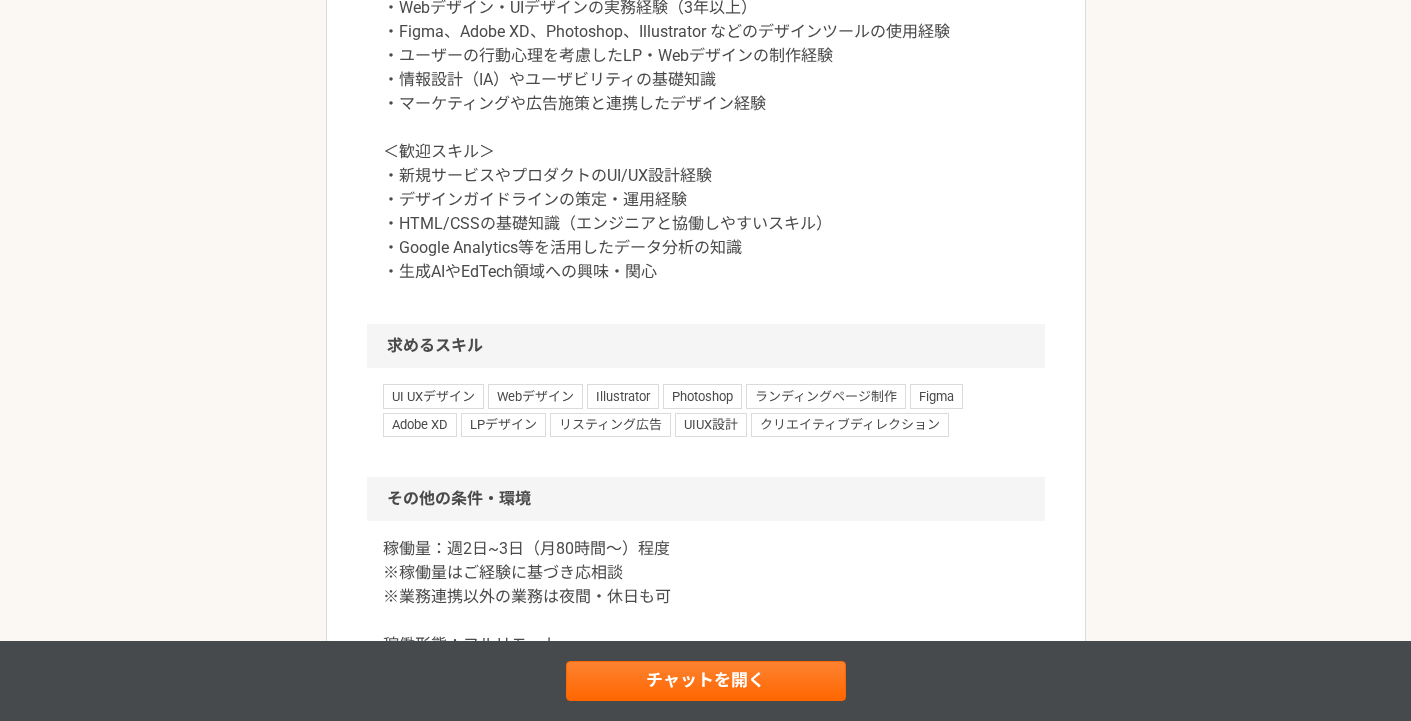 click on "UI UXデザイン Webデザイン Illustrator Photoshop ランディングページ制作 Figma Adobe XD LPデザイン リスティング広告 UIUX設計 クリエイティブディレクション" at bounding box center [706, 422] 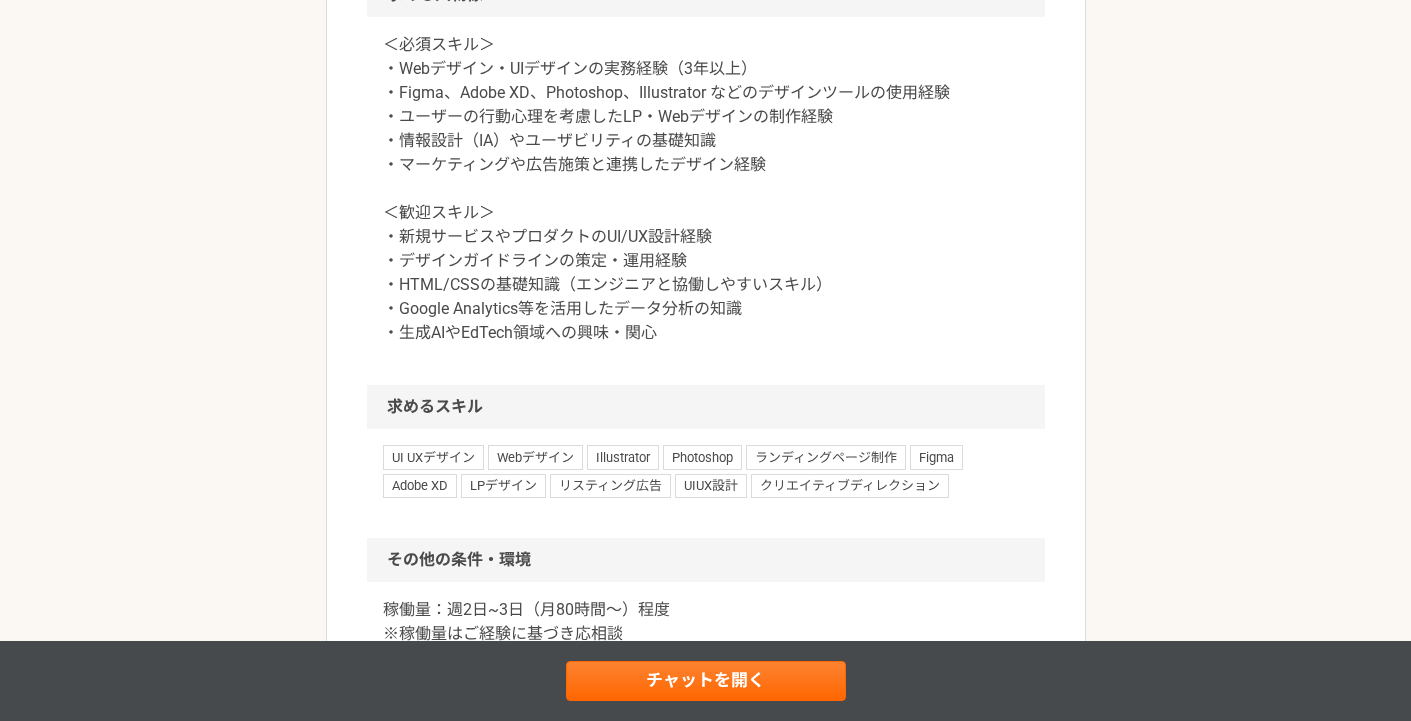 scroll, scrollTop: 1460, scrollLeft: 0, axis: vertical 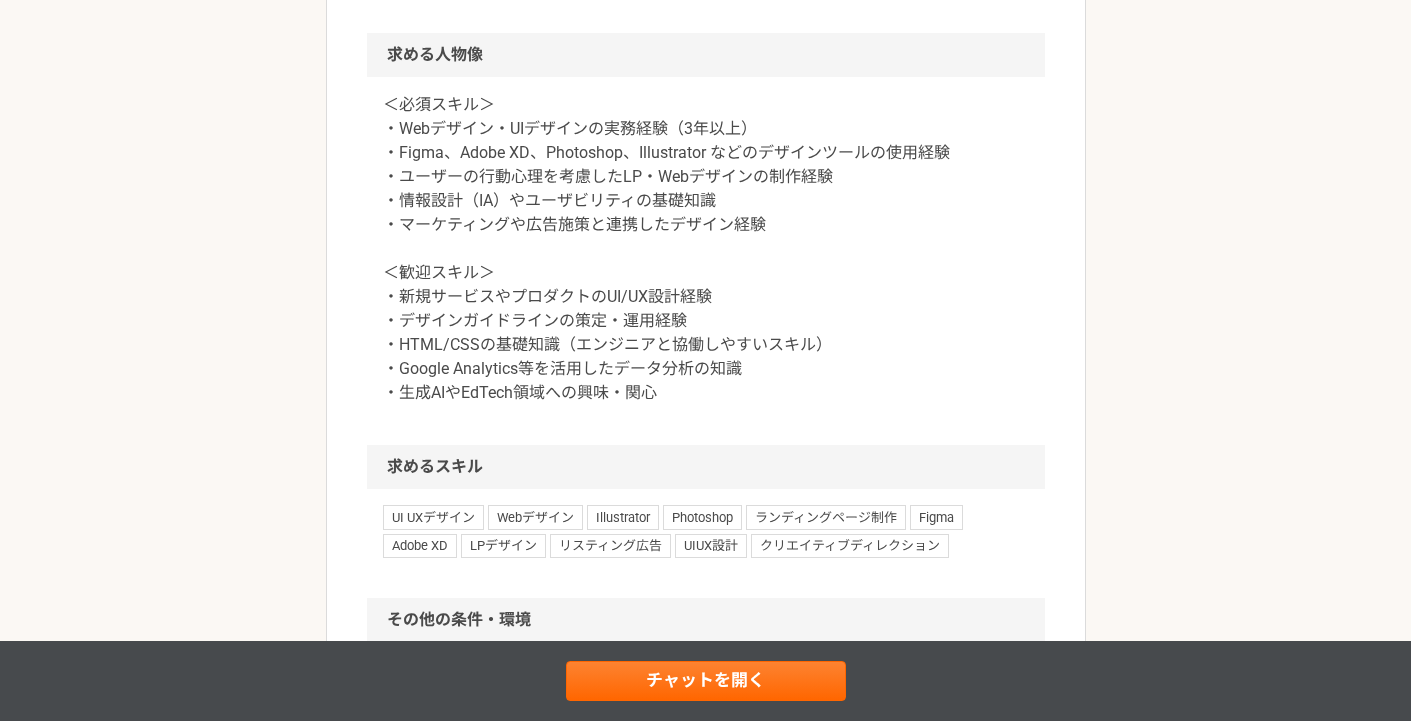 click on "デザイナー 生成AIスクール運営企業 UIUXデザイナー 業務委託 平日夜の稼働も可 土日祝日の稼働も可 企業名非公開（エニィクルーによる仲介） 募集職種 デザイナー 希望単価 時給 3,000〜4,500円 稼働時間 週2〜3人日 (16〜24時間) 勤務場所 リモート（在宅） 就業形態 業務委託 特徴 平日夜の稼働も可, 土日祝日の稼働も可 募集概要・背景 業務内容 求める人物像 求めるスキル UI UXデザイン Webデザイン Illustrator Photoshop ランディングページ制作 Figma Adobe XD LPデザイン リスティング広告 UIUX設計 クリエイティブディレクション その他の条件・環境 募集期間 [DATE]まで 募集企業 企業名非公開（[PERSON_NAME]による仲介） チャットを開く" at bounding box center [705, -4] 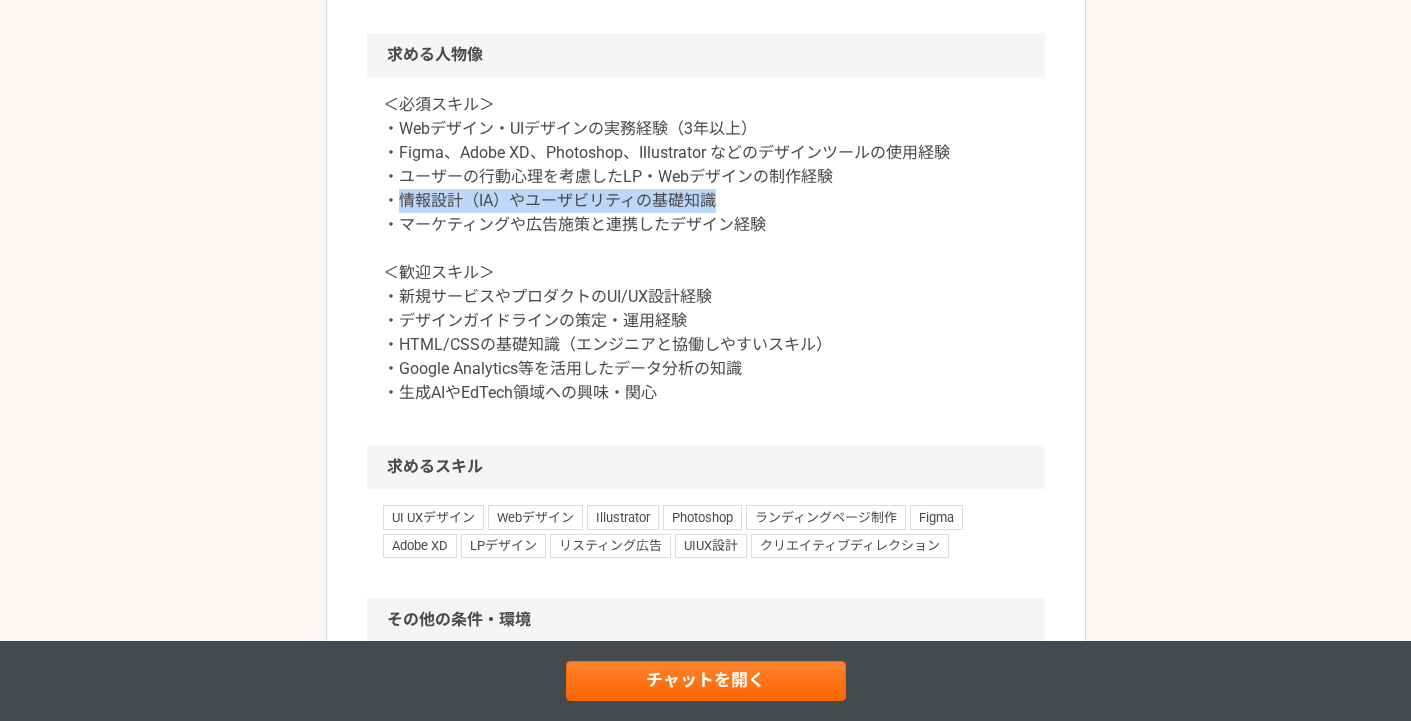 drag, startPoint x: 401, startPoint y: 195, endPoint x: 730, endPoint y: 205, distance: 329.15195 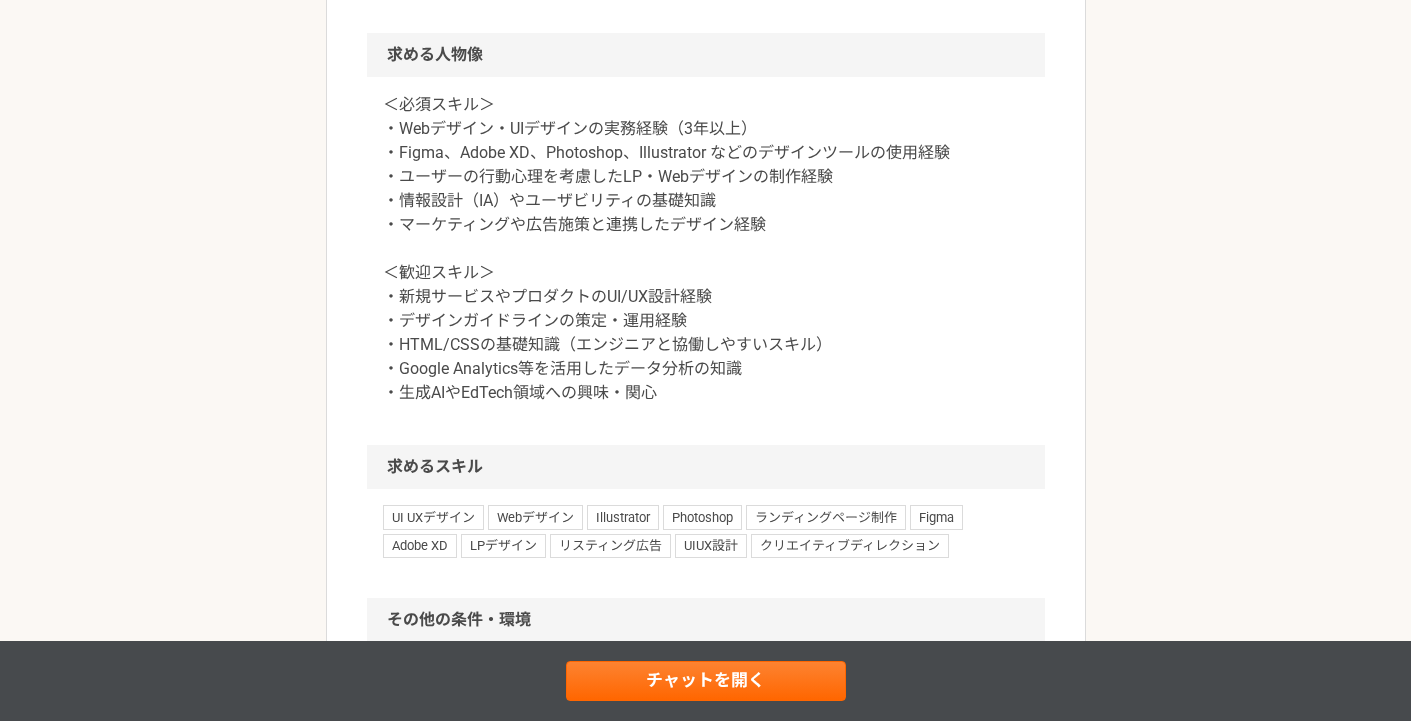 click on "＜必須スキル＞
・Webデザイン・UIデザインの実務経験（3年以上）
・Figma、Adobe XD、Photoshop、Illustrator などのデザインツールの使用経験
・ユーザーの行動心理を考慮したLP・Webデザインの制作経験
・情報設計（IA）やユーザビリティの基礎知識
・マーケティングや広告施策と連携したデザイン経験
＜歓迎スキル＞
・新規サービスやプロダクトのUI/UX設計経験
・デザインガイドラインの策定・運用経験
・HTML/CSSの基礎知識（エンジニアと協働しやすいスキル）
・Google Analytics等を活用したデータ分析の知識
・生成AIやEdTech領域への興味・関心" at bounding box center (706, 249) 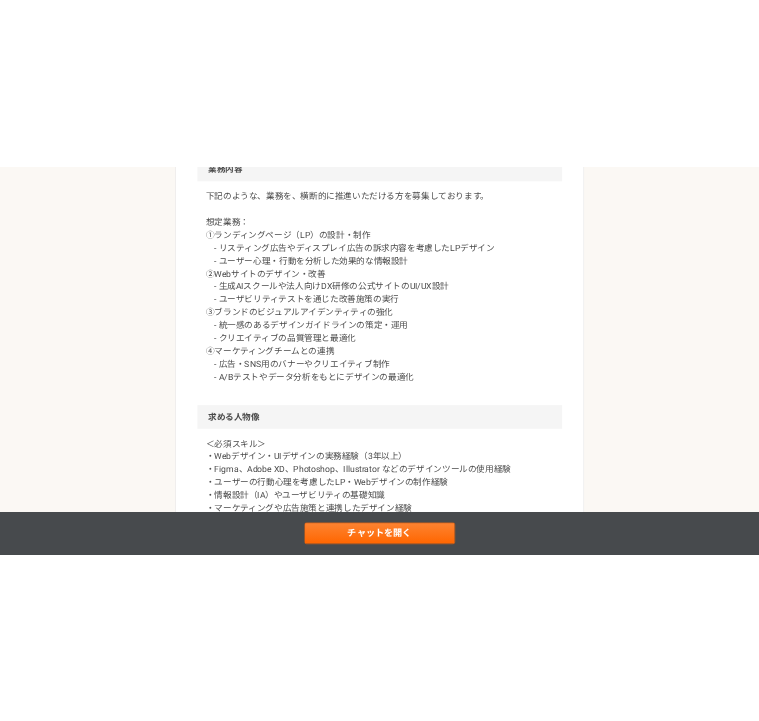 scroll, scrollTop: 1045, scrollLeft: 0, axis: vertical 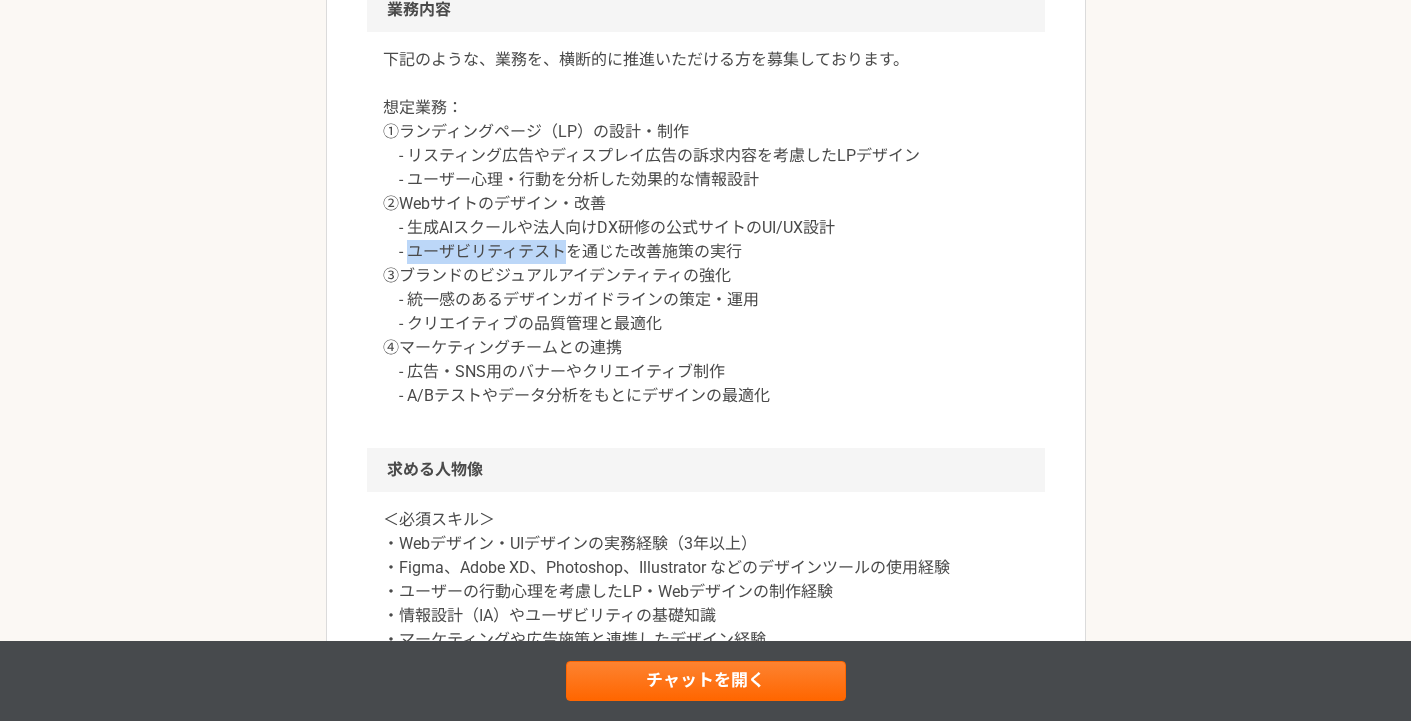 drag, startPoint x: 406, startPoint y: 255, endPoint x: 564, endPoint y: 248, distance: 158.15498 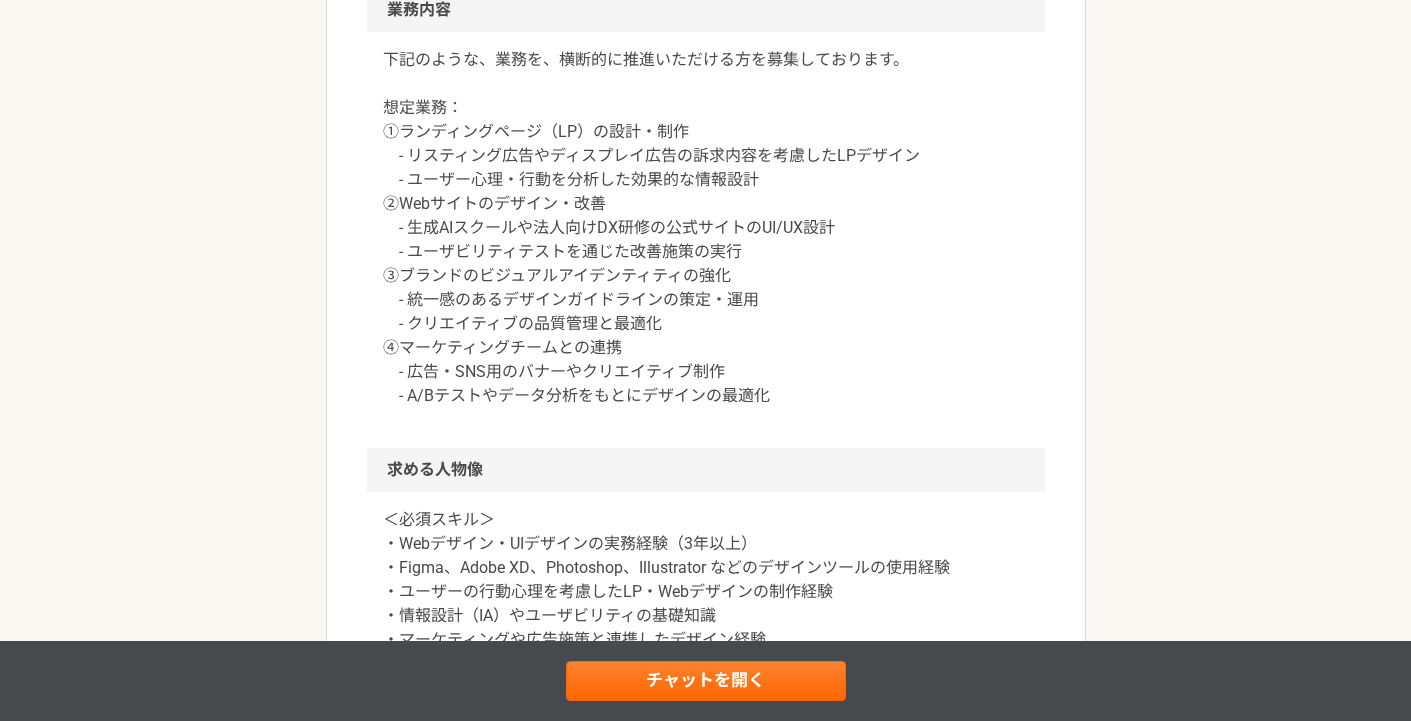 click on "下記のような、業務を、横断的に推進いただける方を募集しております。
想定業務：
①ランディングページ（LP）の設計・制作
- リスティング広告やディスプレイ広告の訴求内容を考慮したLPデザイン
- ユーザー心理・行動を分析した効果的な情報設計
②Webサイトのデザイン・改善
- 生成AIスクールや法人向けDX研修の公式サイトのUI/UX設計
- ユーザビリティテストを通じた改善施策の実行
③ブランドのビジュアルアイデンティティの強化
- 統一感のあるデザインガイドラインの策定・運用
- クリエイティブの品質管理と最適化
④マーケティングチームとの連携
- 広告・SNS用のバナーやクリエイティブ制作
- A/Bテストやデータ分析をもとにデザインの最適化" at bounding box center (706, 228) 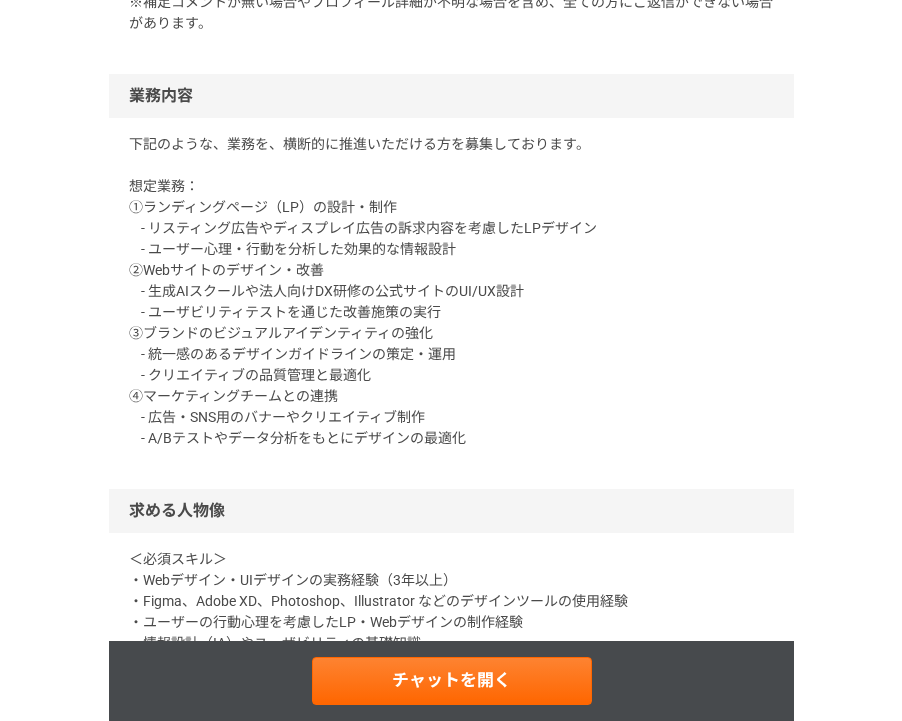 scroll, scrollTop: 895, scrollLeft: 0, axis: vertical 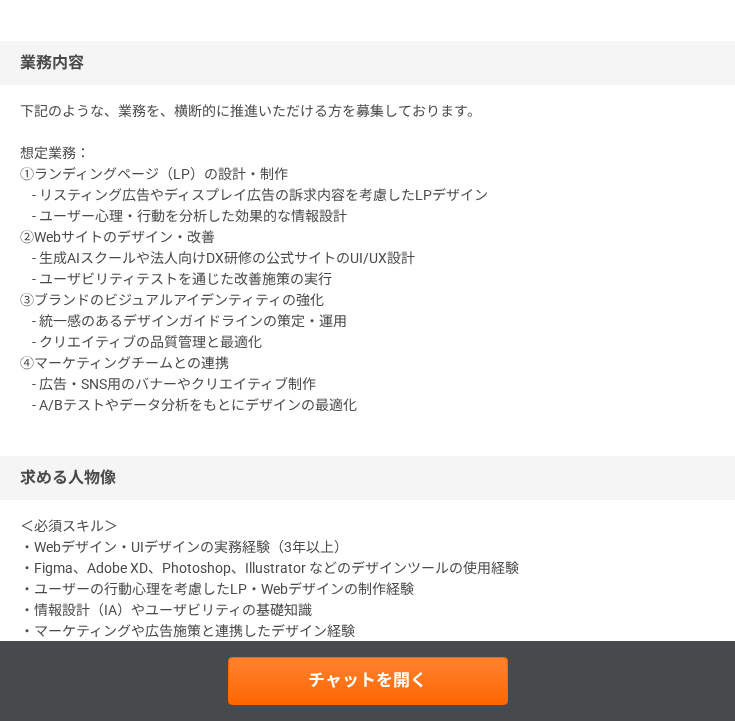 click on "下記のような、業務を、横断的に推進いただける方を募集しております。
想定業務：
①ランディングページ（LP）の設計・制作
- リスティング広告やディスプレイ広告の訴求内容を考慮したLPデザイン
- ユーザー心理・行動を分析した効果的な情報設計
②Webサイトのデザイン・改善
- 生成AIスクールや法人向けDX研修の公式サイトのUI/UX設計
- ユーザビリティテストを通じた改善施策の実行
③ブランドのビジュアルアイデンティティの強化
- 統一感のあるデザインガイドラインの策定・運用
- クリエイティブの品質管理と最適化
④マーケティングチームとの連携
- 広告・SNS用のバナーやクリエイティブ制作
- A/Bテストやデータ分析をもとにデザインの最適化" at bounding box center (367, 258) 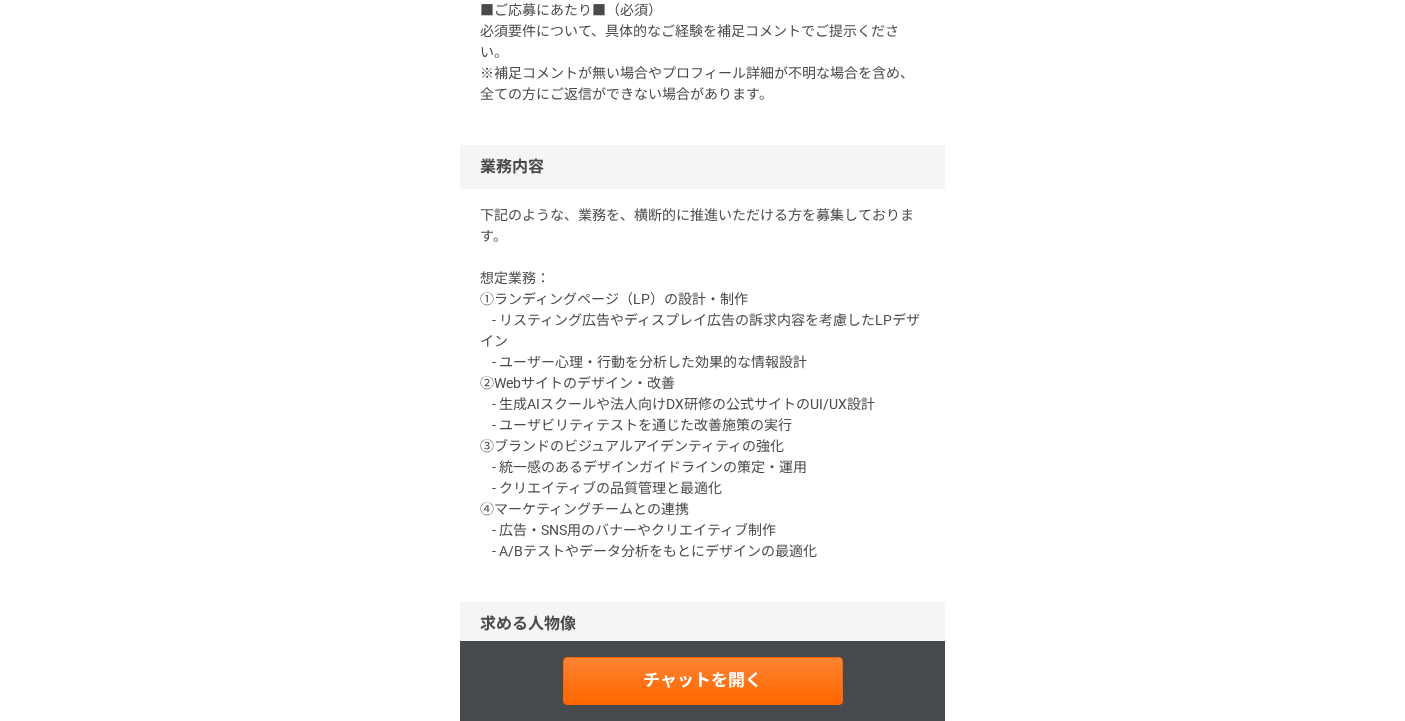 scroll, scrollTop: 895, scrollLeft: 0, axis: vertical 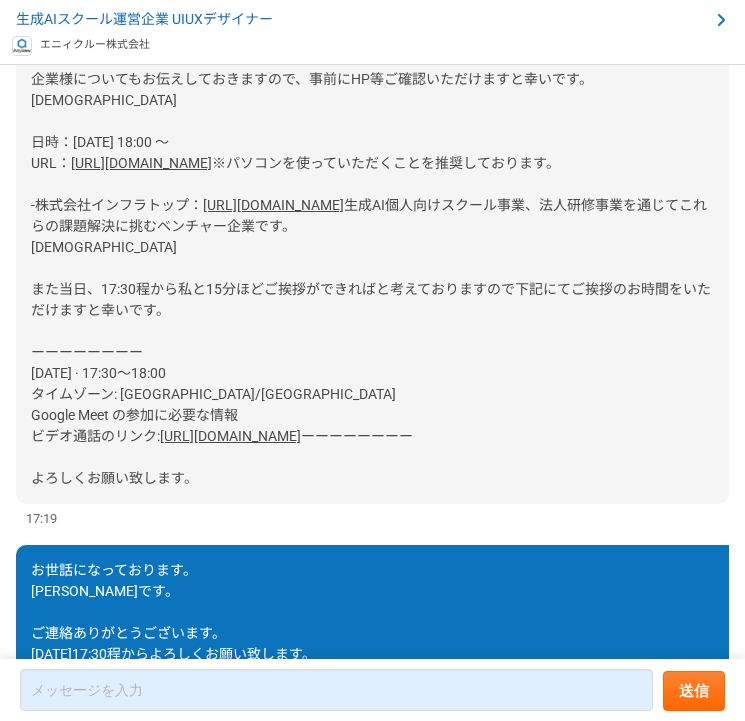 click on "[URL][DOMAIN_NAME]" at bounding box center [230, 436] 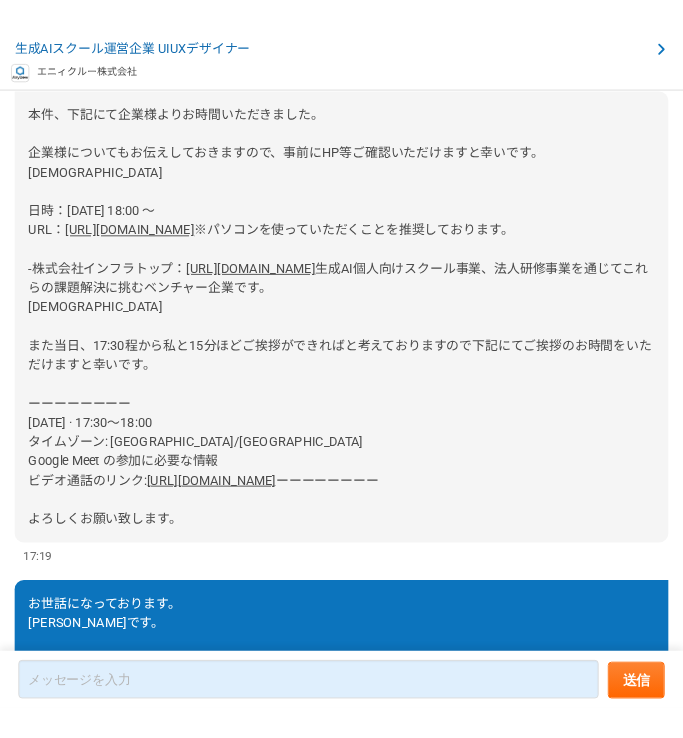scroll, scrollTop: 1658, scrollLeft: 0, axis: vertical 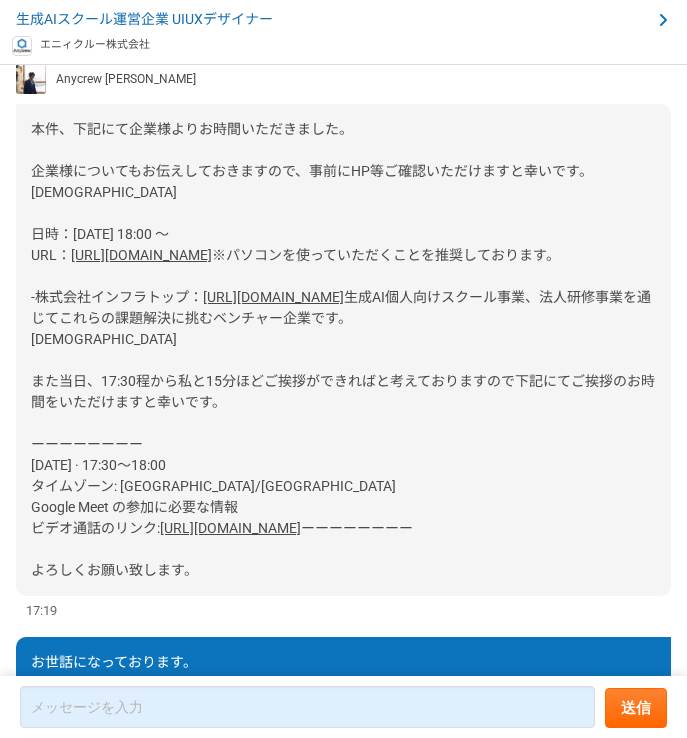 click on "[URL][DOMAIN_NAME]" at bounding box center (141, 255) 